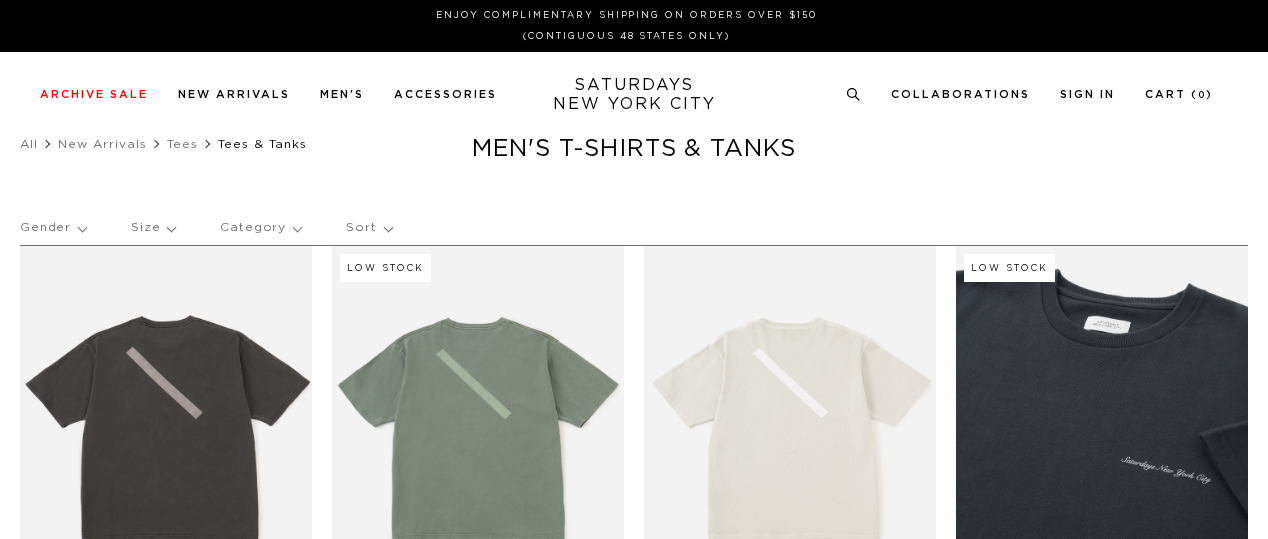scroll, scrollTop: 0, scrollLeft: 0, axis: both 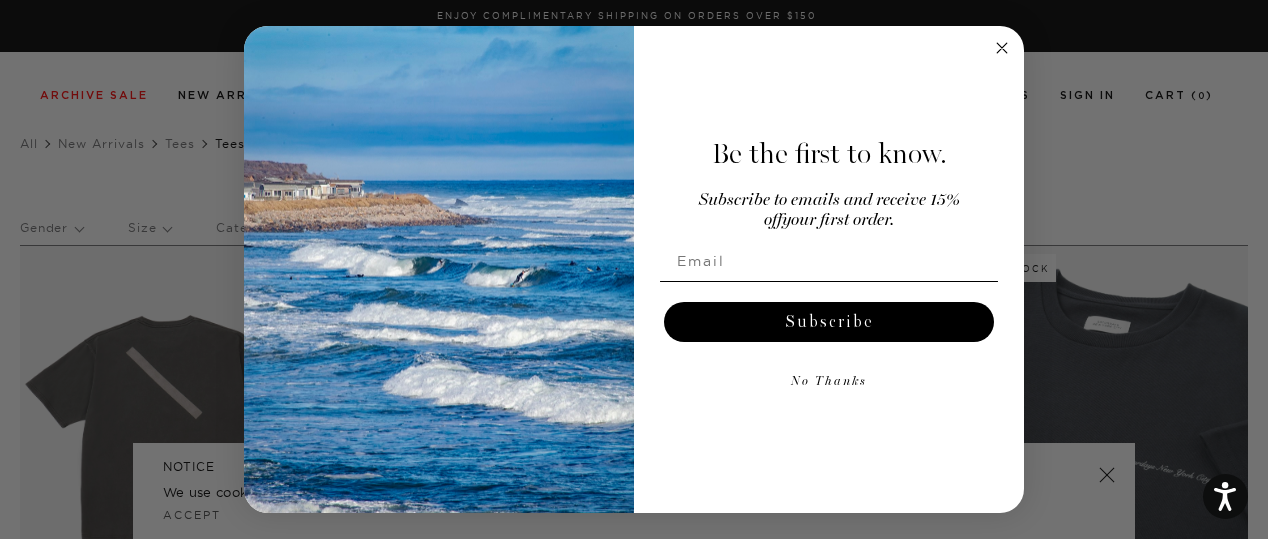 click on "Be the first to know. Subscribe to emails and receive 15%
off  your first order. Subscribe No Thanks Submit" at bounding box center (634, 270) 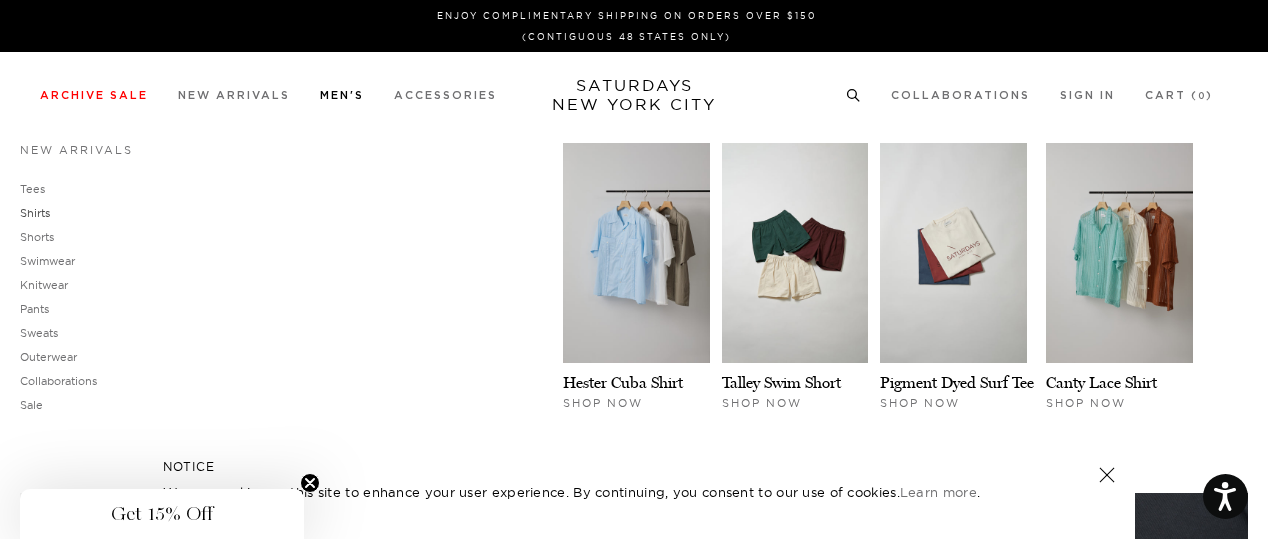 click on "Shirts" at bounding box center (35, 213) 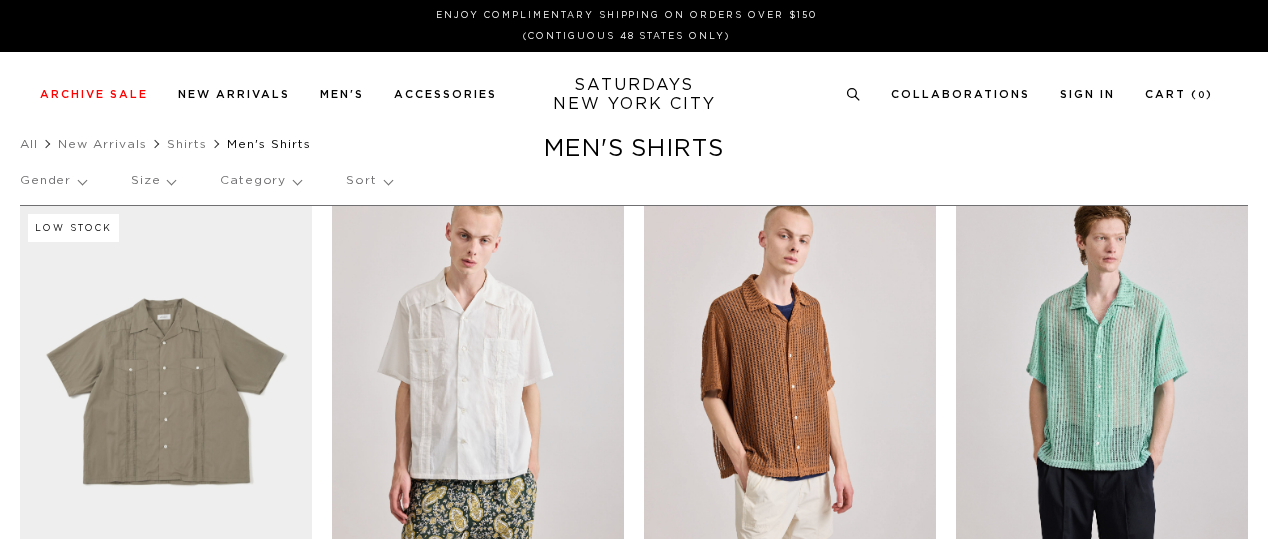 scroll, scrollTop: 0, scrollLeft: 0, axis: both 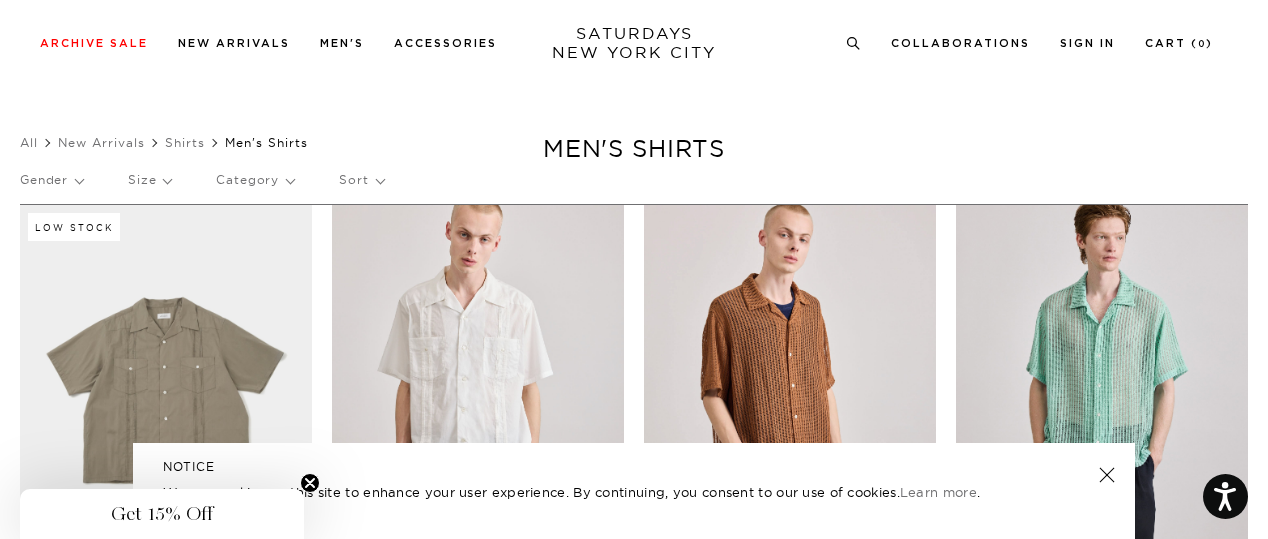 click at bounding box center (1107, 475) 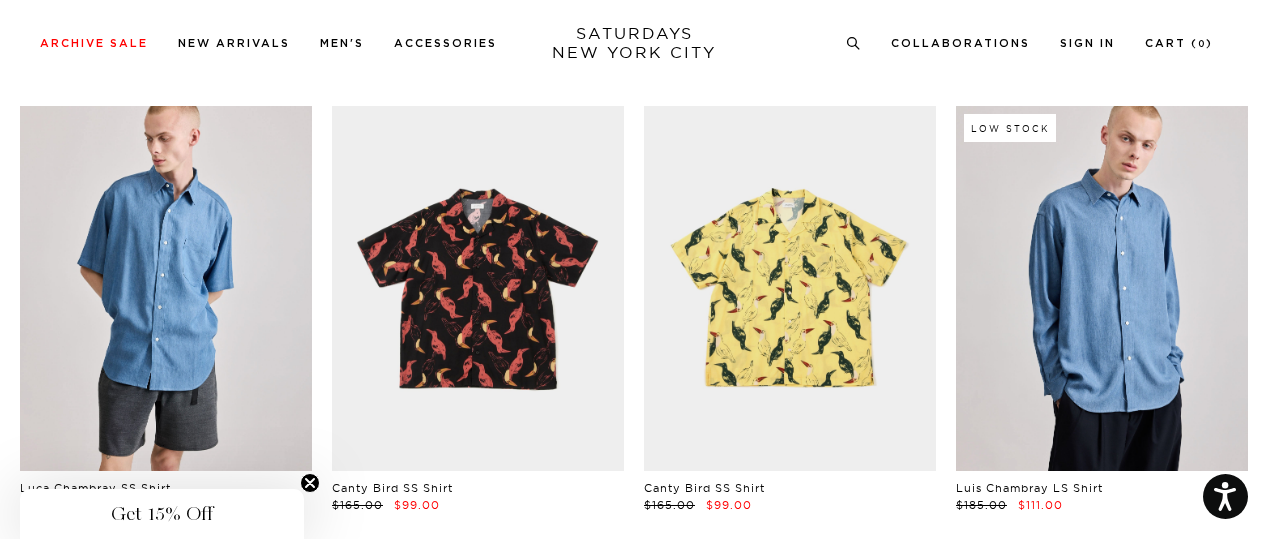 scroll, scrollTop: 1936, scrollLeft: 0, axis: vertical 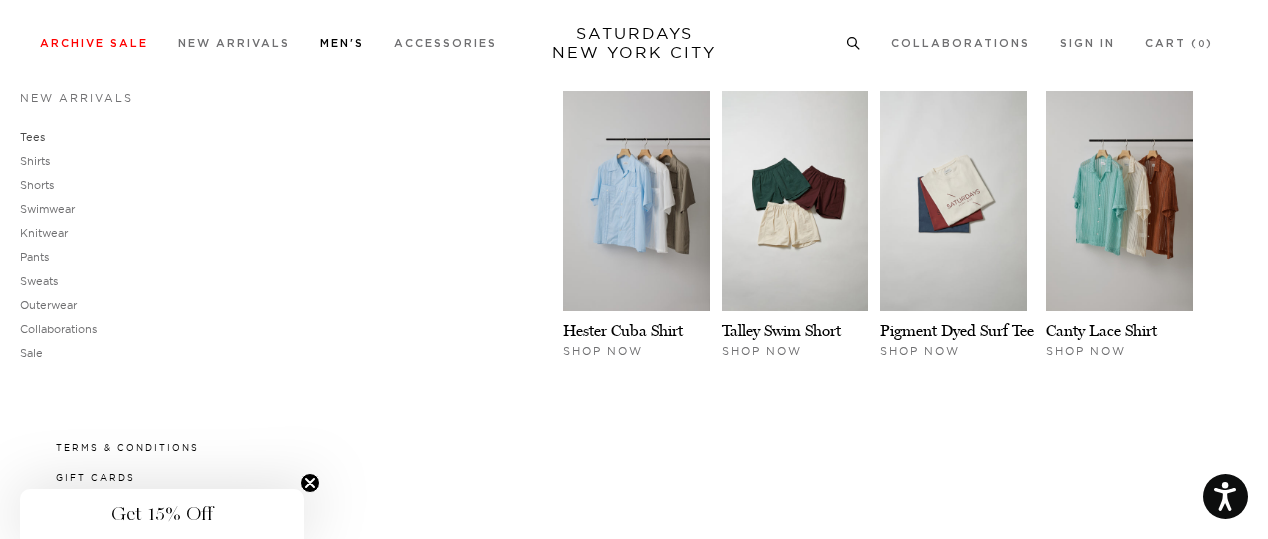 click on "Tees" at bounding box center [32, 137] 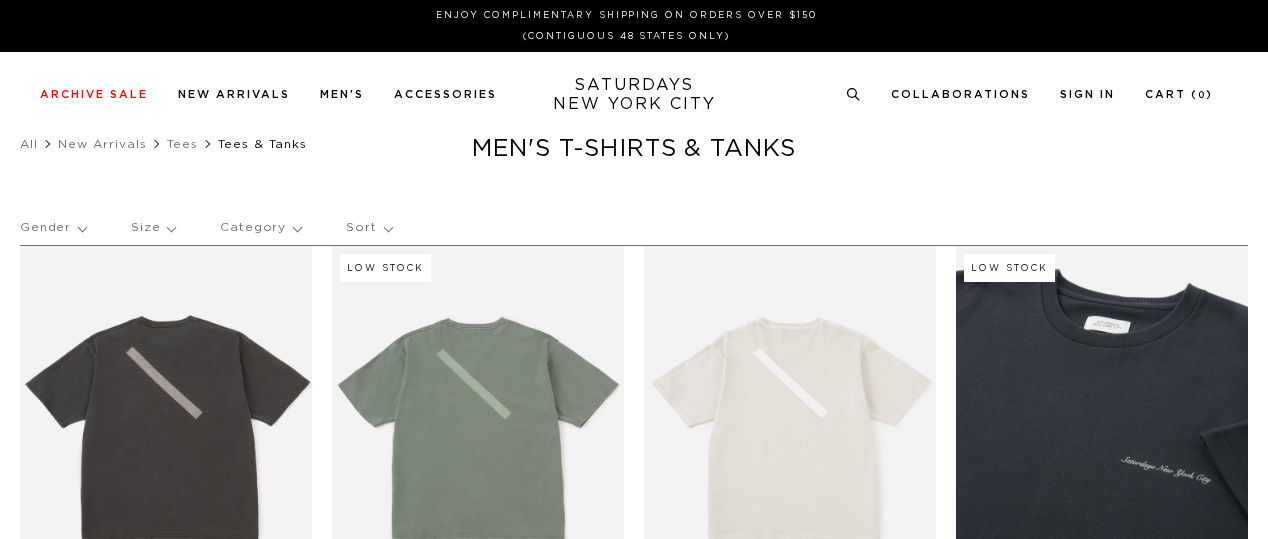 scroll, scrollTop: 0, scrollLeft: 0, axis: both 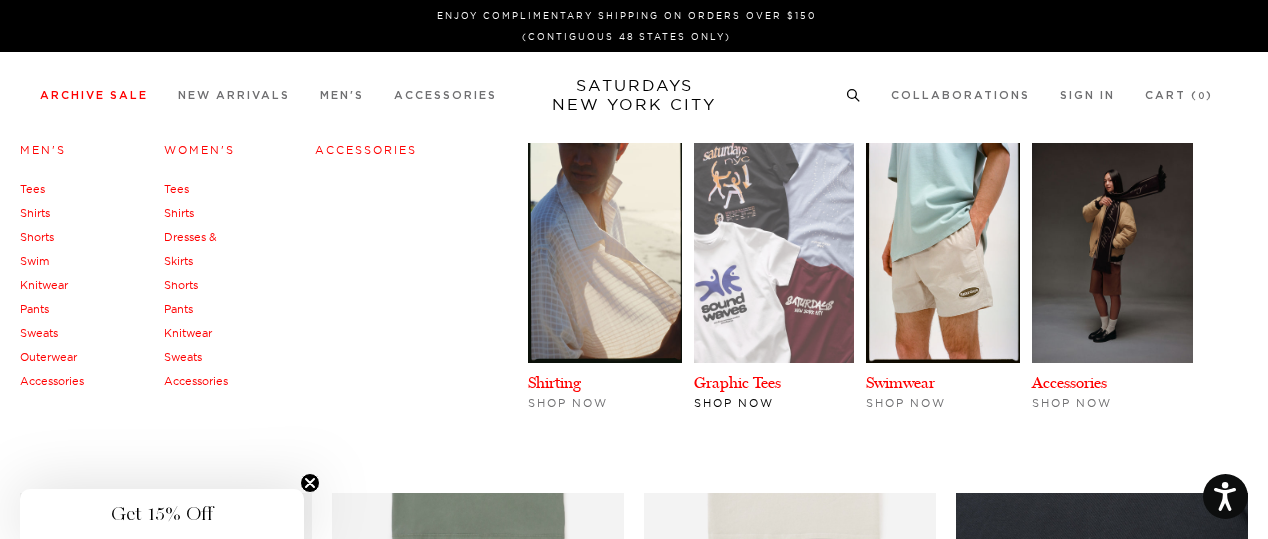 click at bounding box center (774, 253) 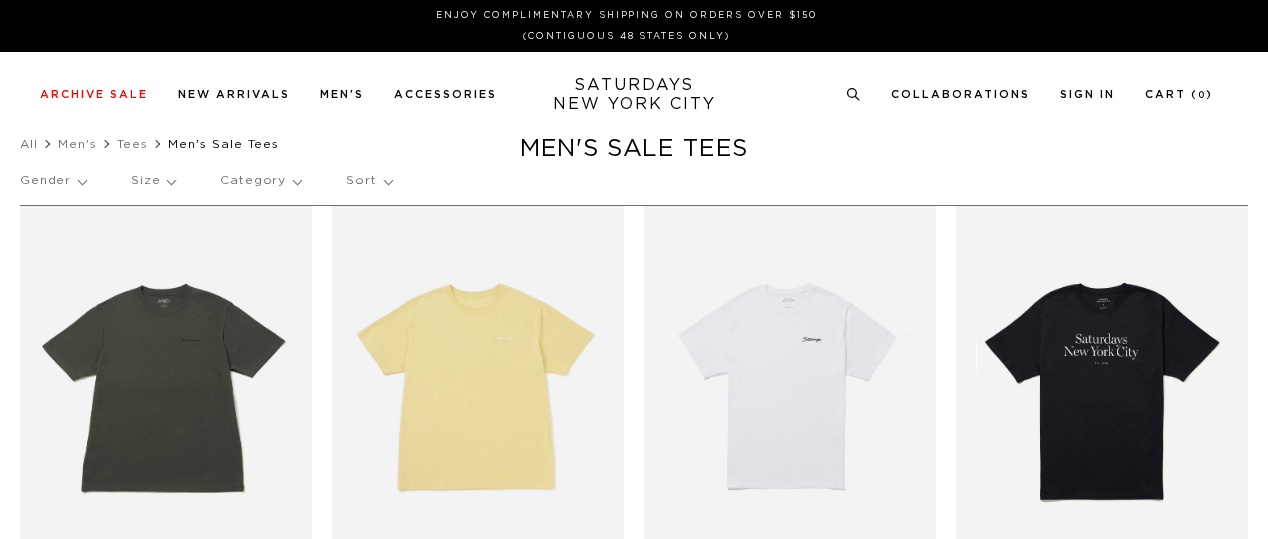 scroll, scrollTop: 0, scrollLeft: 0, axis: both 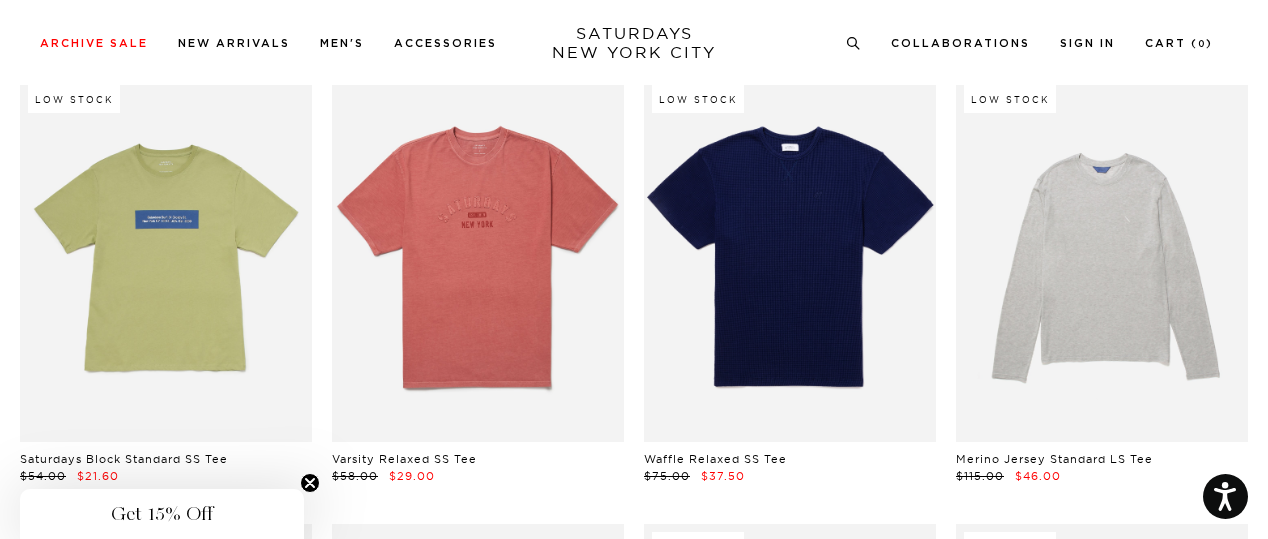 click at bounding box center (478, 259) 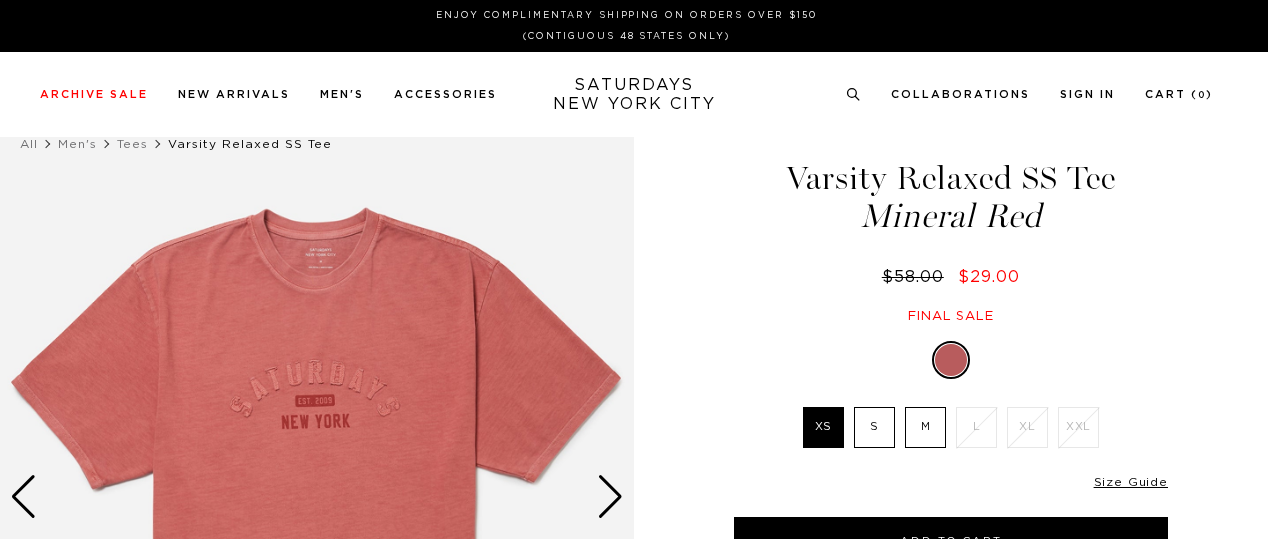 scroll, scrollTop: 0, scrollLeft: 0, axis: both 